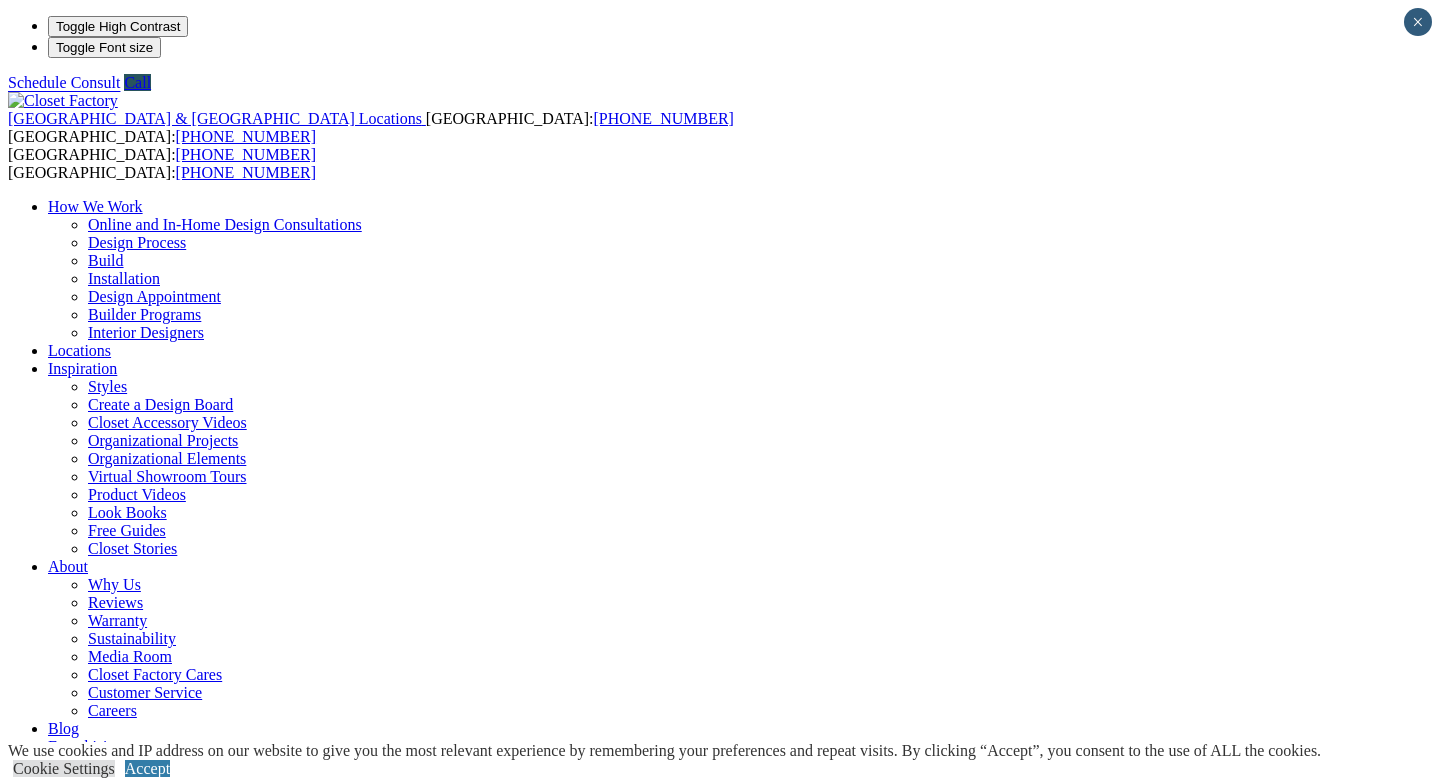 scroll, scrollTop: 0, scrollLeft: 0, axis: both 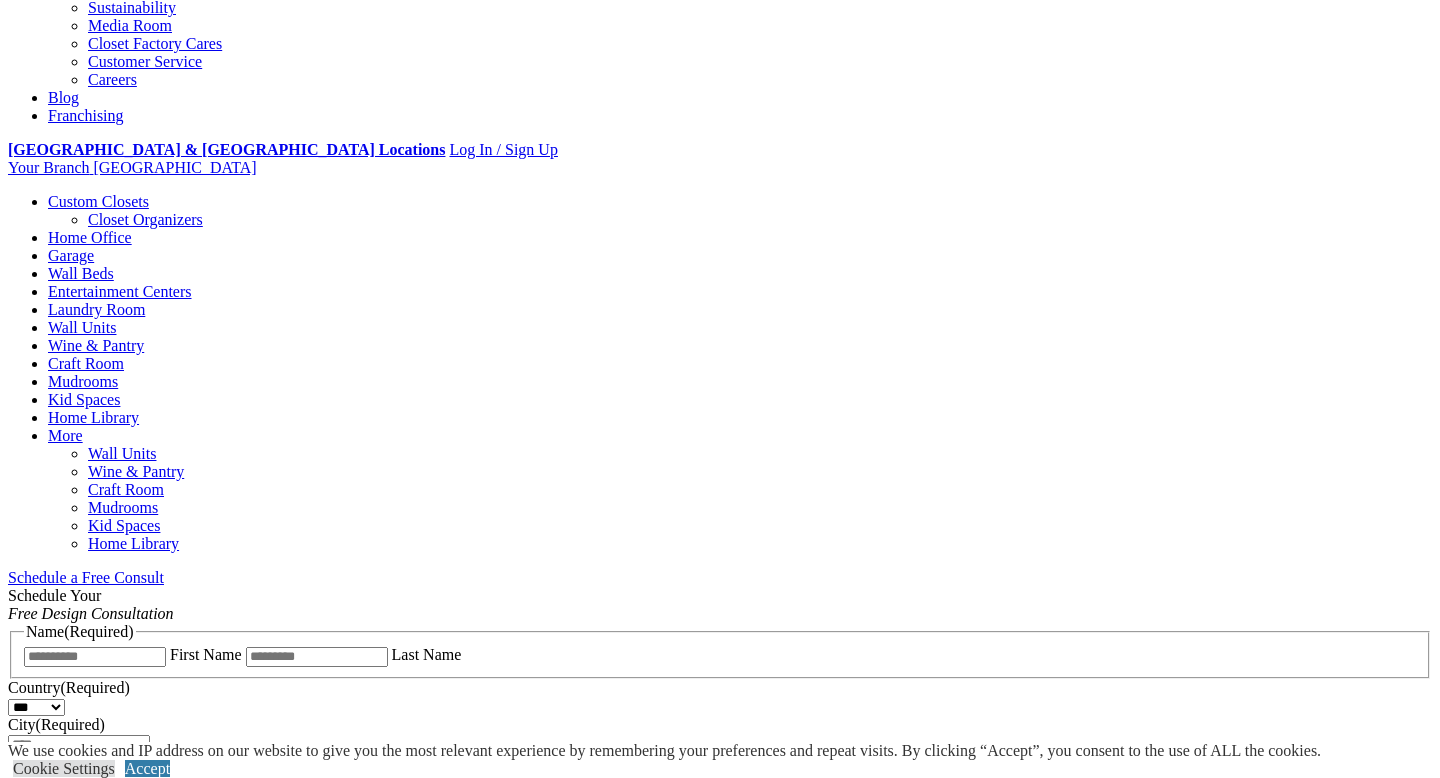 click on "Home Office" at bounding box center [90, 237] 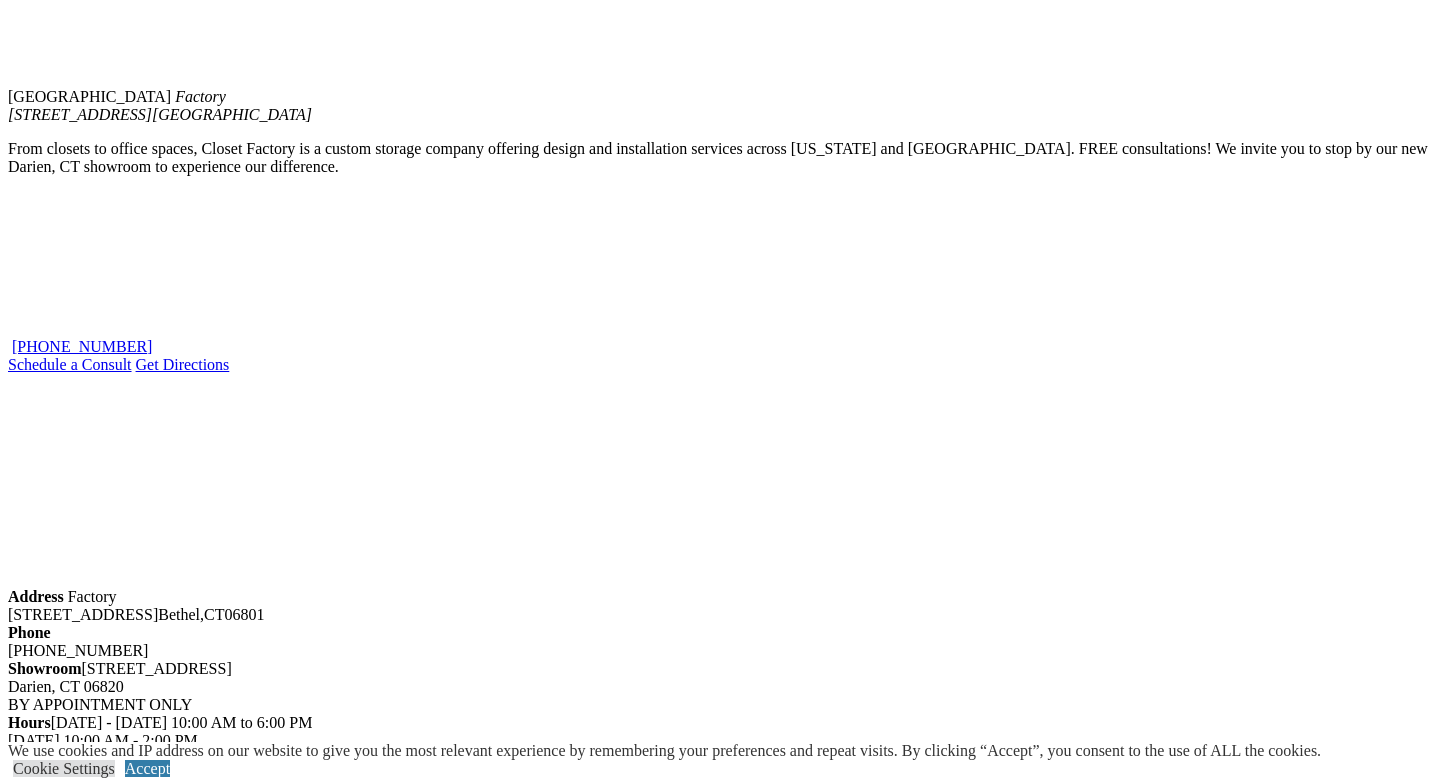 scroll, scrollTop: 1861, scrollLeft: 0, axis: vertical 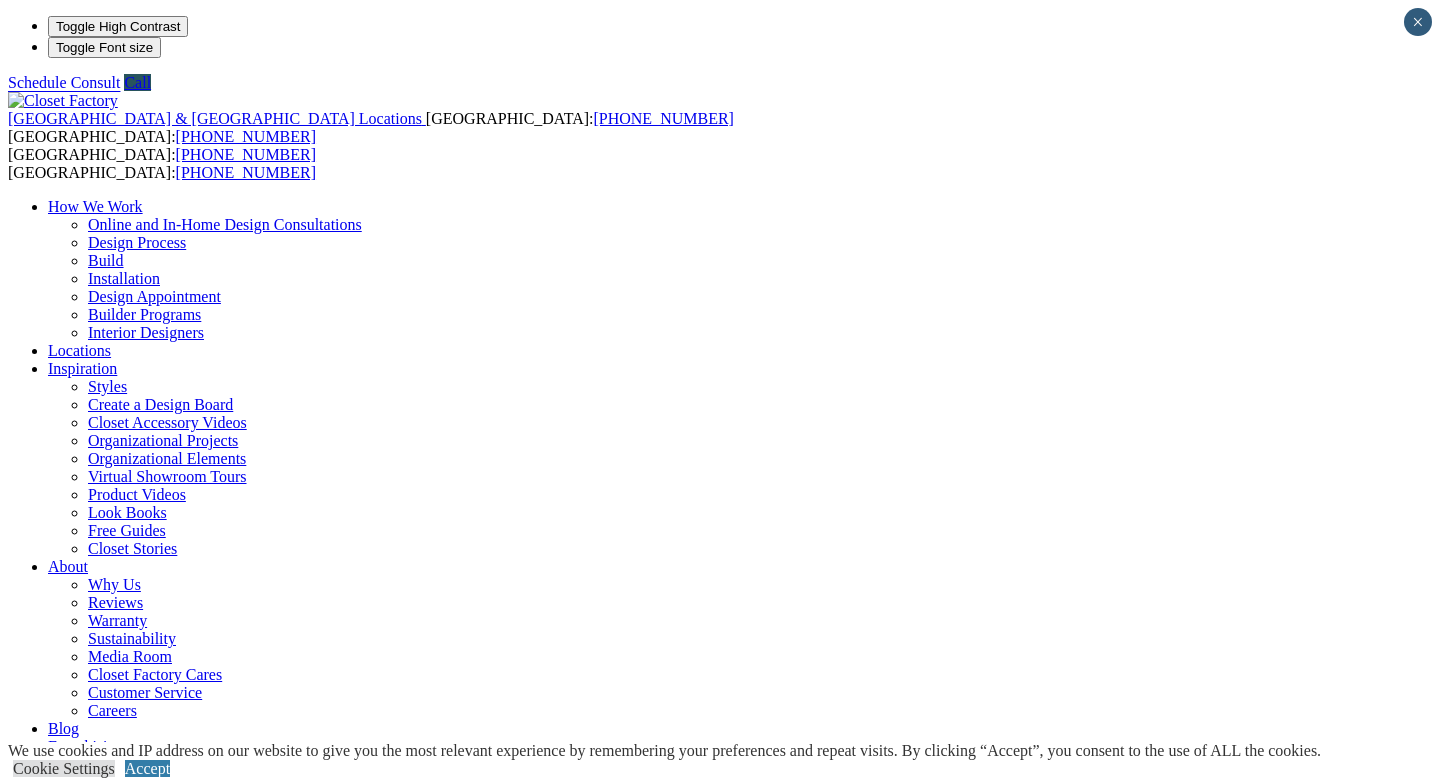 click on "[PERSON_NAME] Beds" at bounding box center (169, 1048) 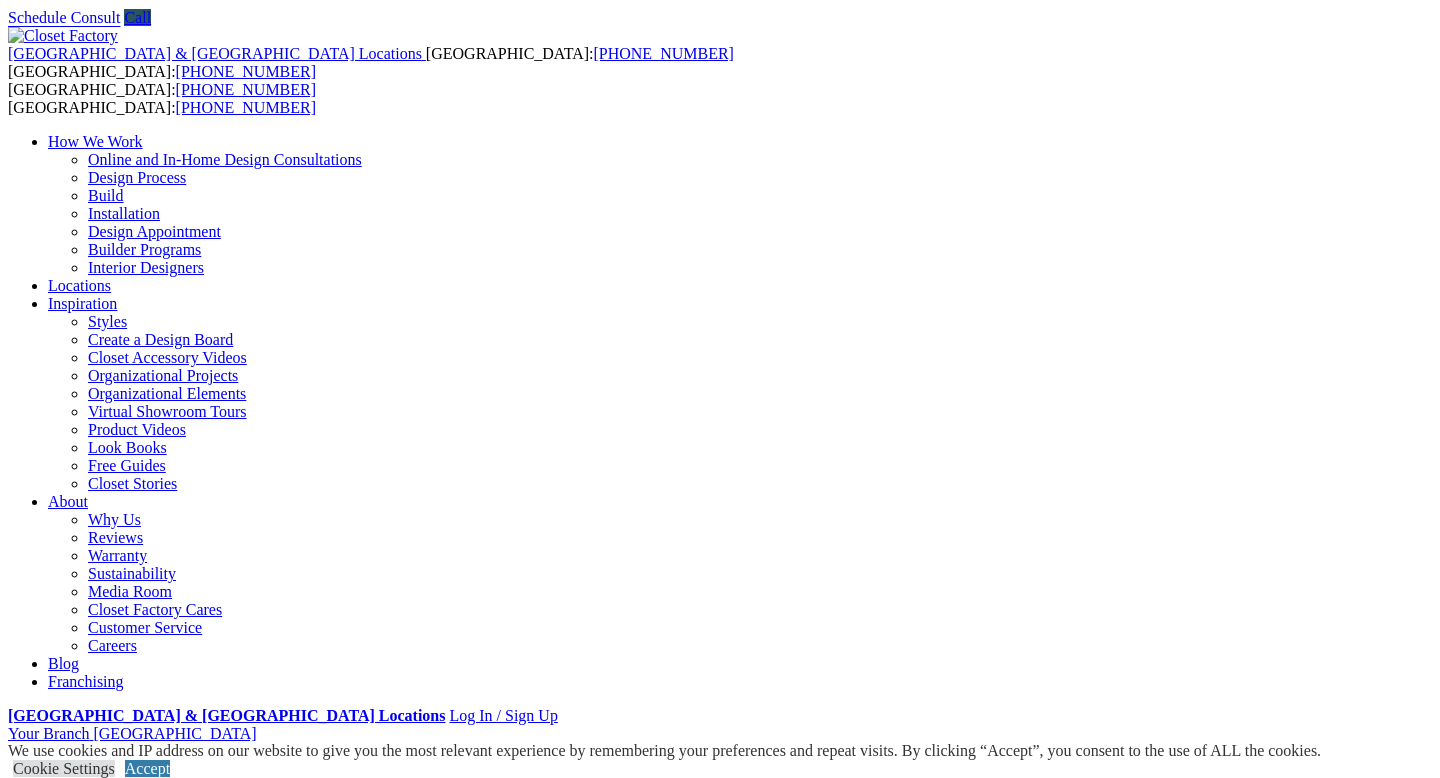 scroll, scrollTop: 82, scrollLeft: 0, axis: vertical 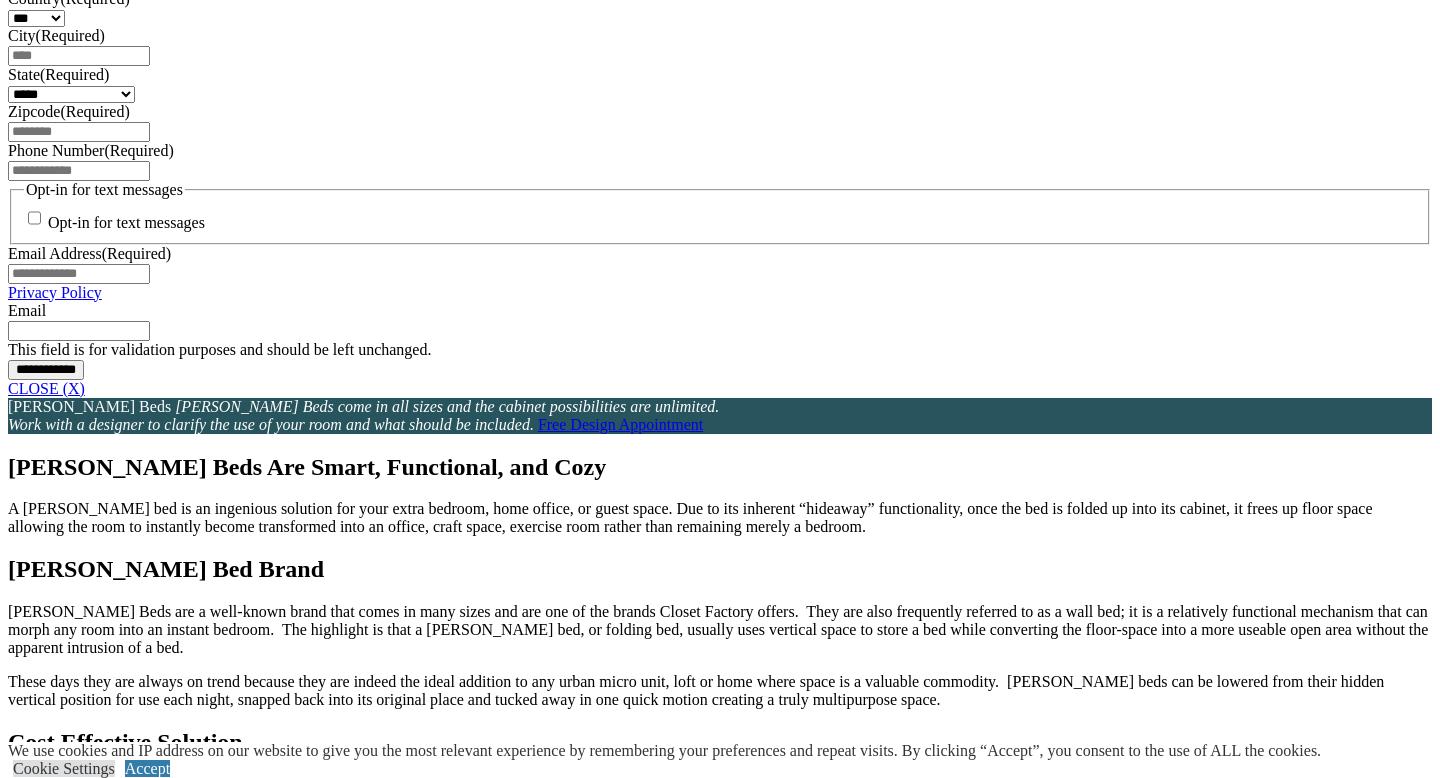 click on "CLOSE (X)" at bounding box center [46, 388] 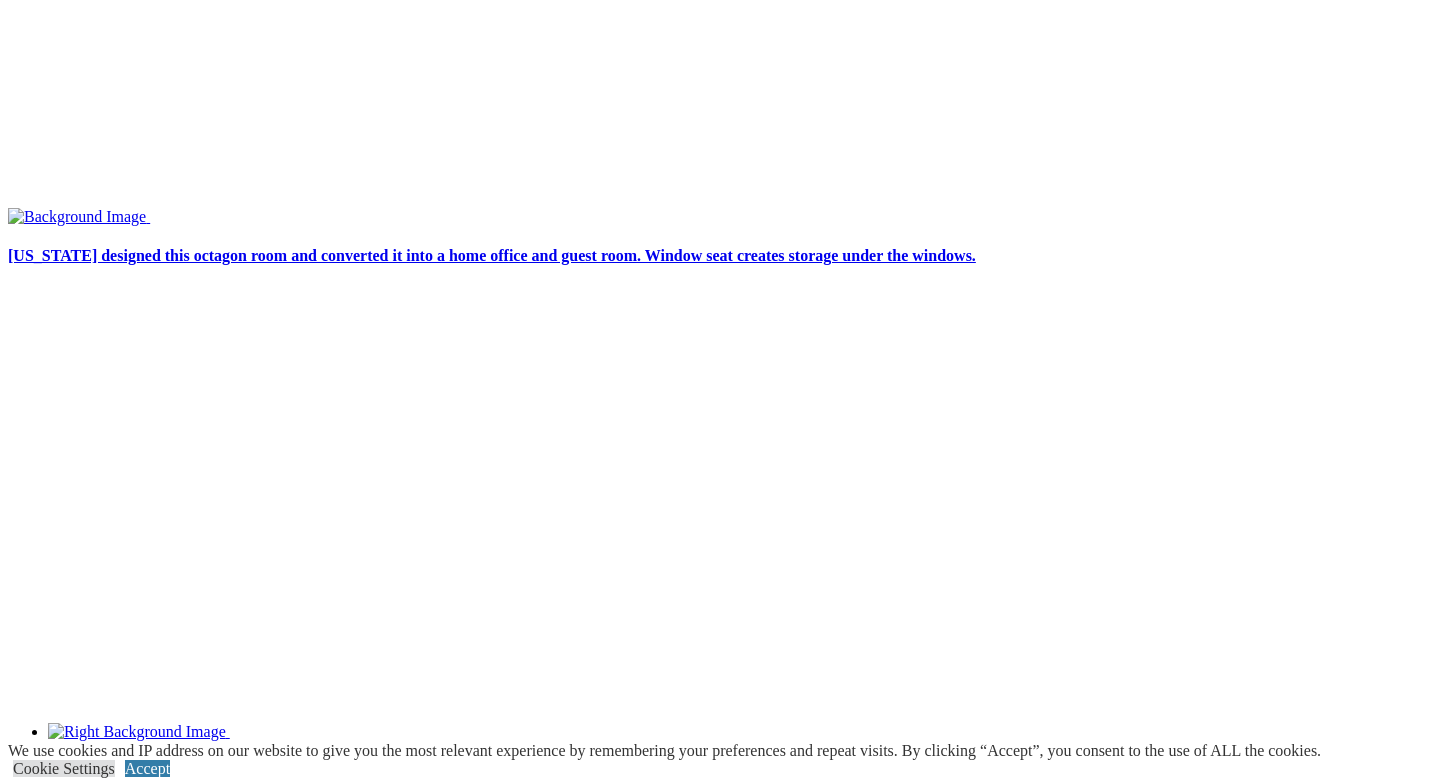 scroll, scrollTop: 3933, scrollLeft: 0, axis: vertical 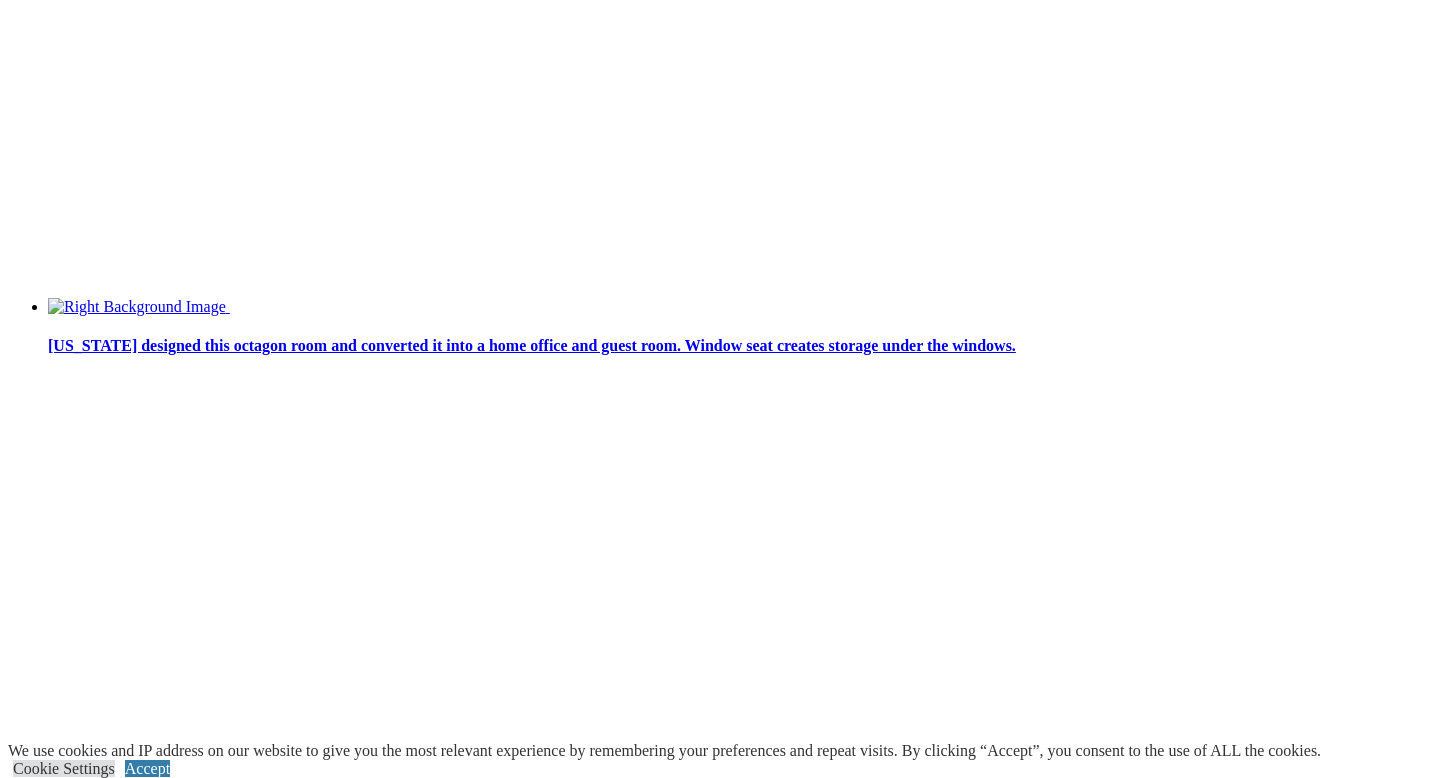 click at bounding box center (151, 2575) 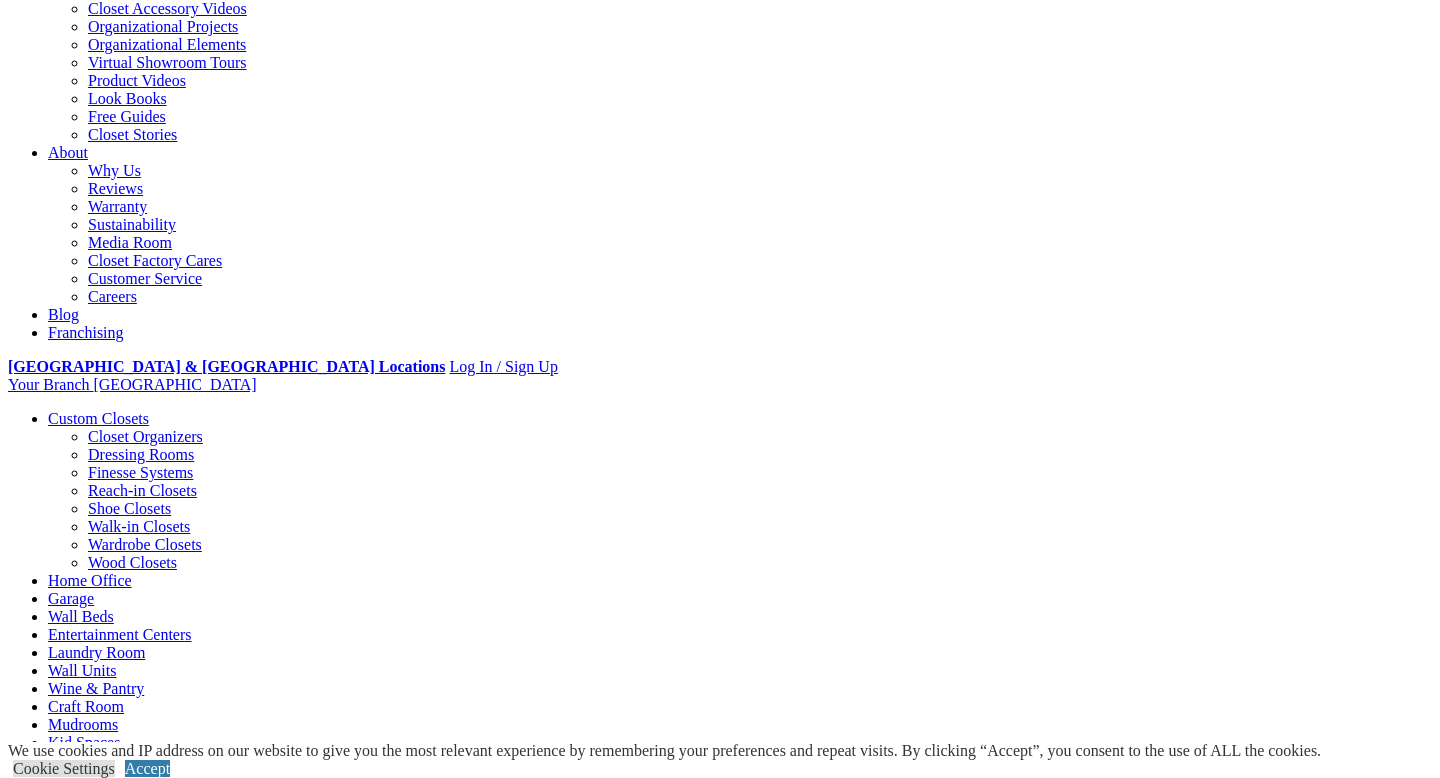 scroll, scrollTop: 0, scrollLeft: 0, axis: both 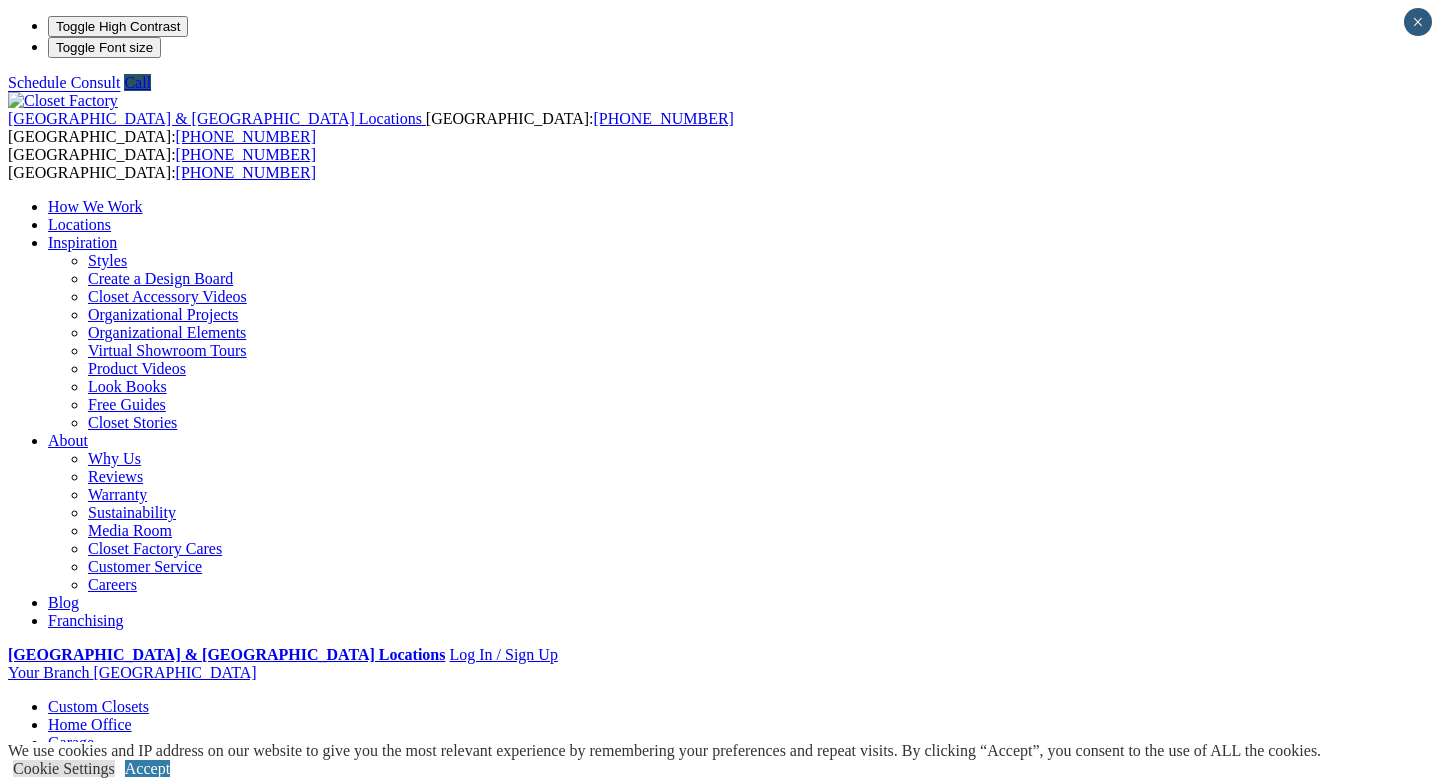 click on "Home Office" at bounding box center (90, 724) 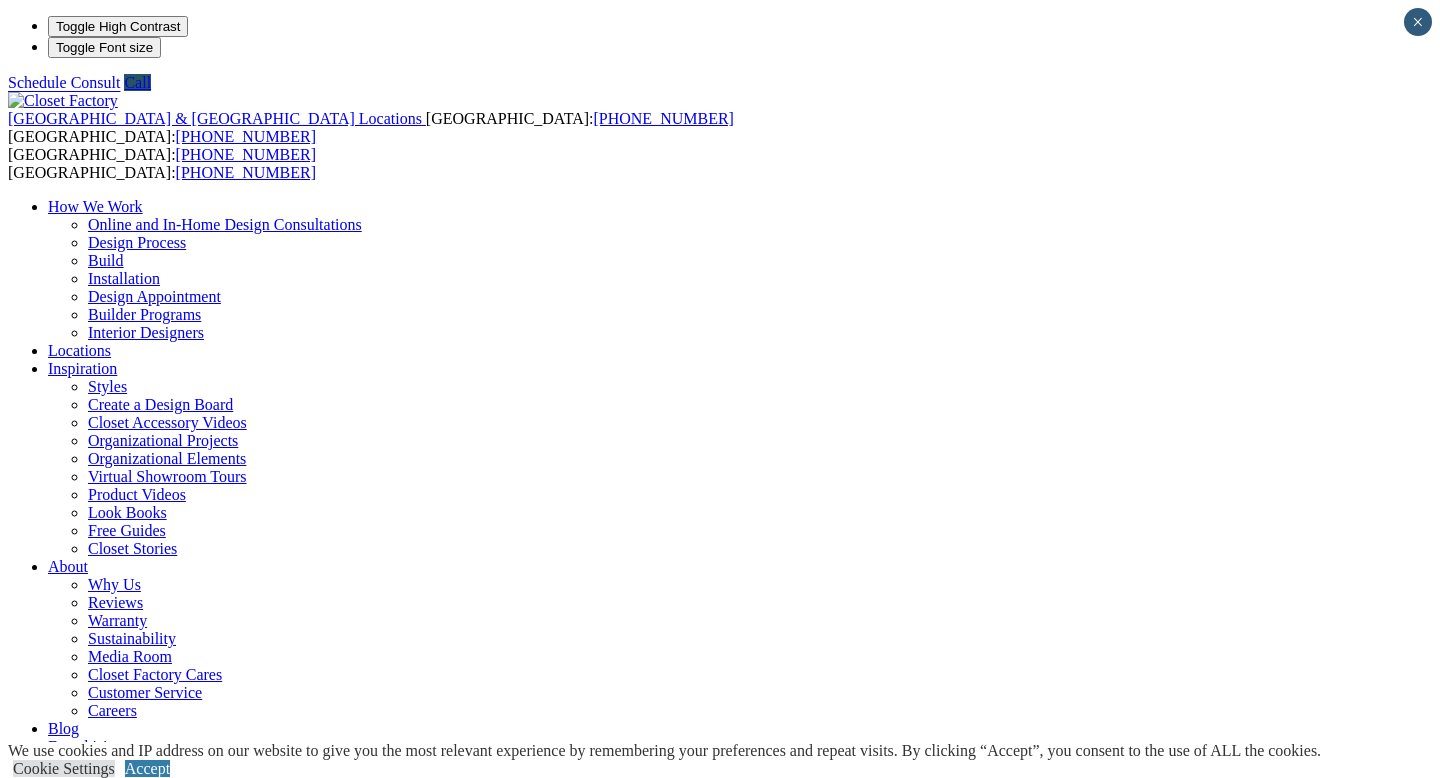 scroll, scrollTop: 0, scrollLeft: 0, axis: both 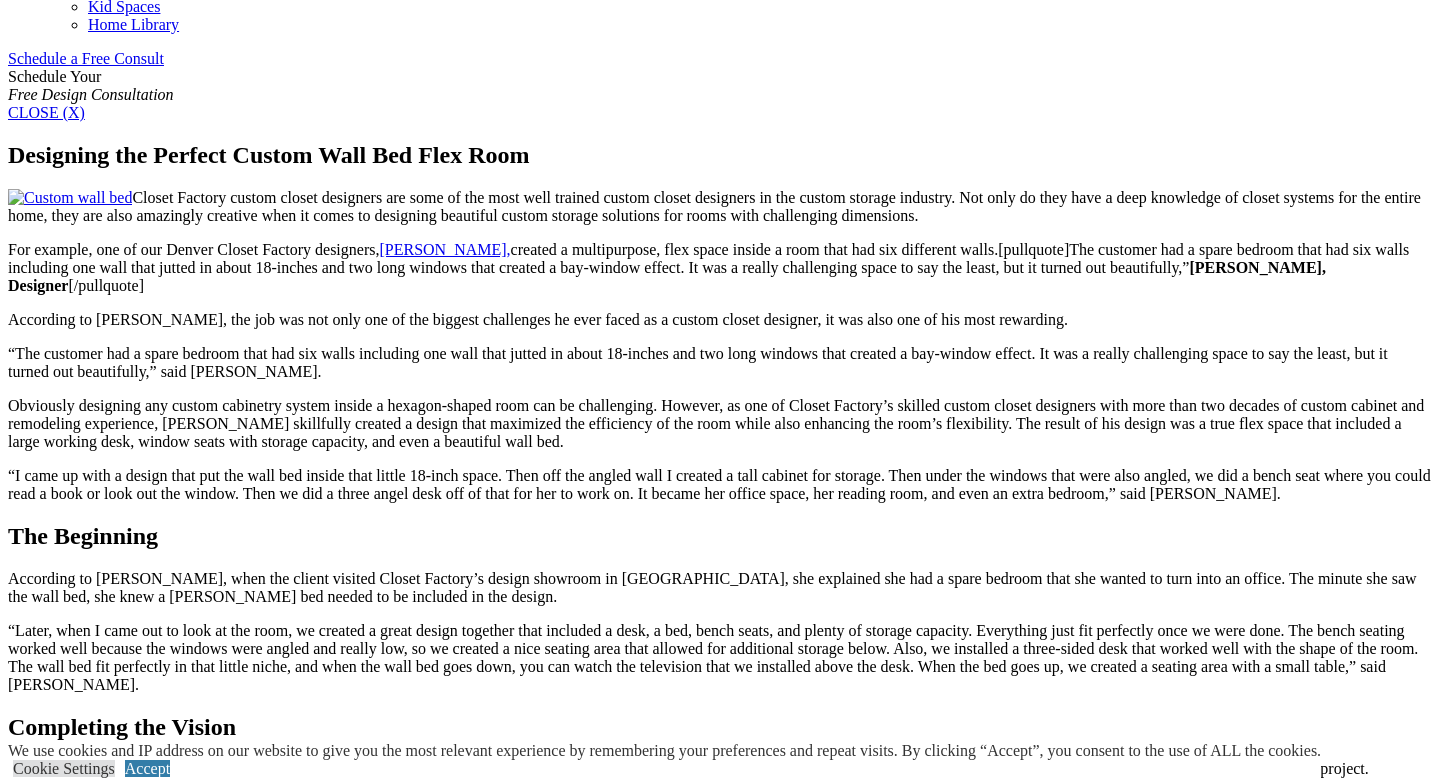 click on "Garage" at bounding box center [71, -264] 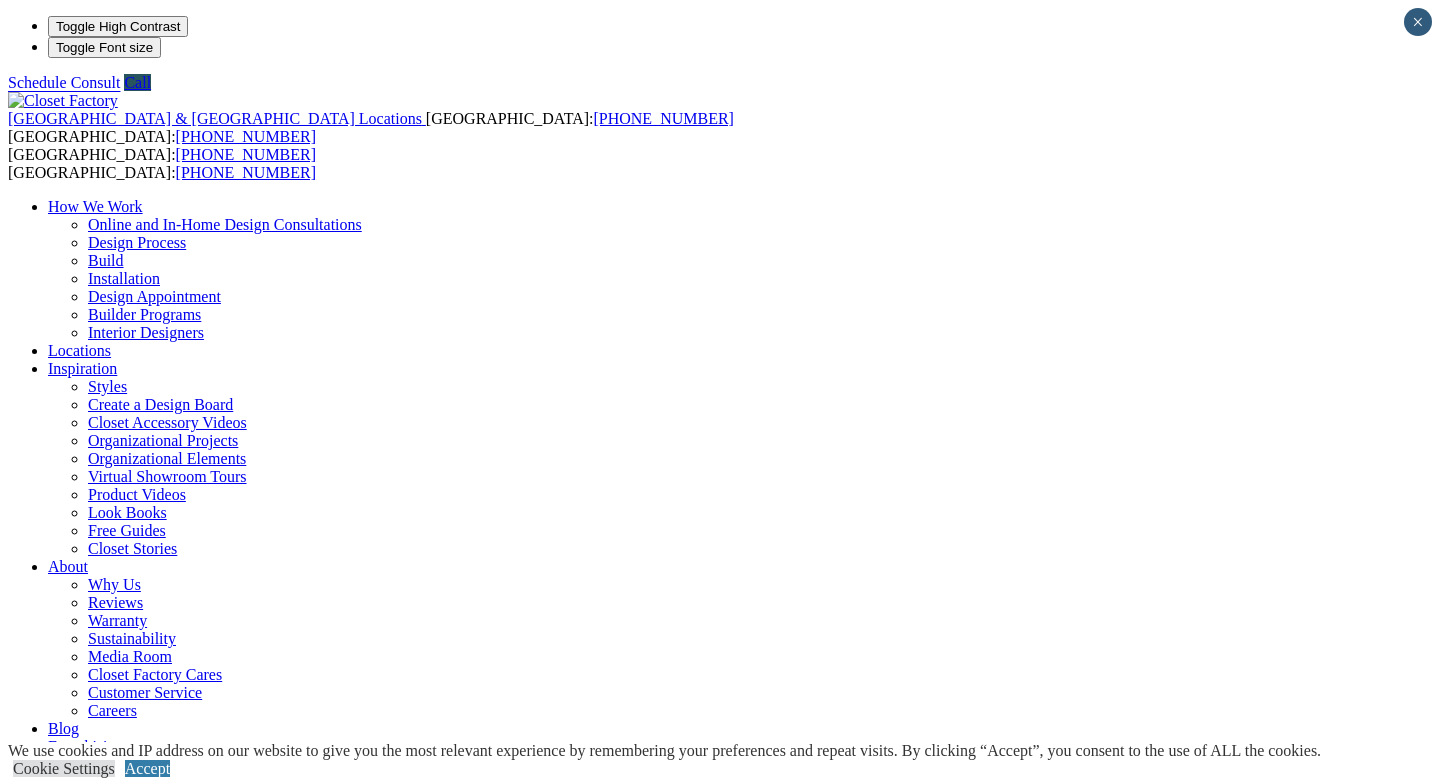 scroll, scrollTop: 0, scrollLeft: 0, axis: both 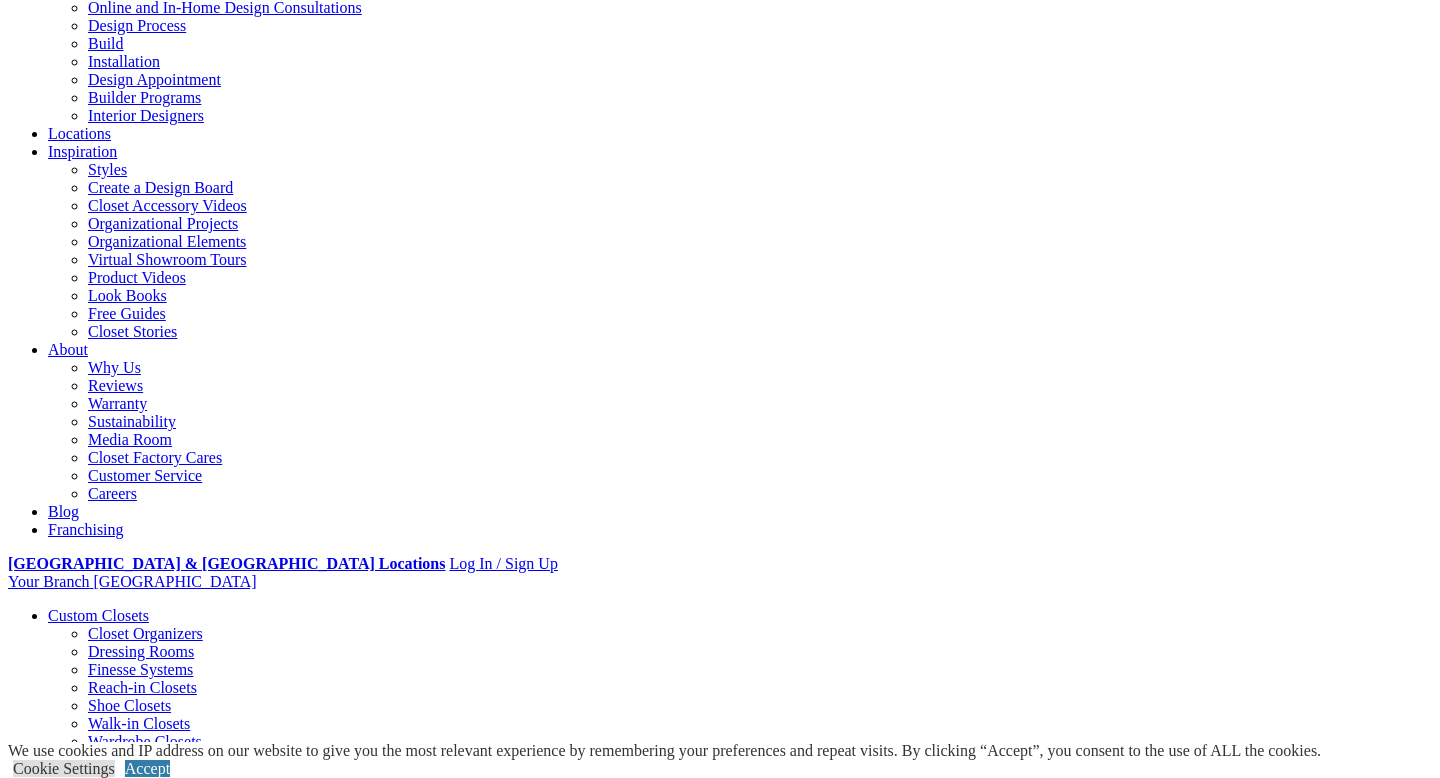 click on "Closet Organizers" at bounding box center (145, 633) 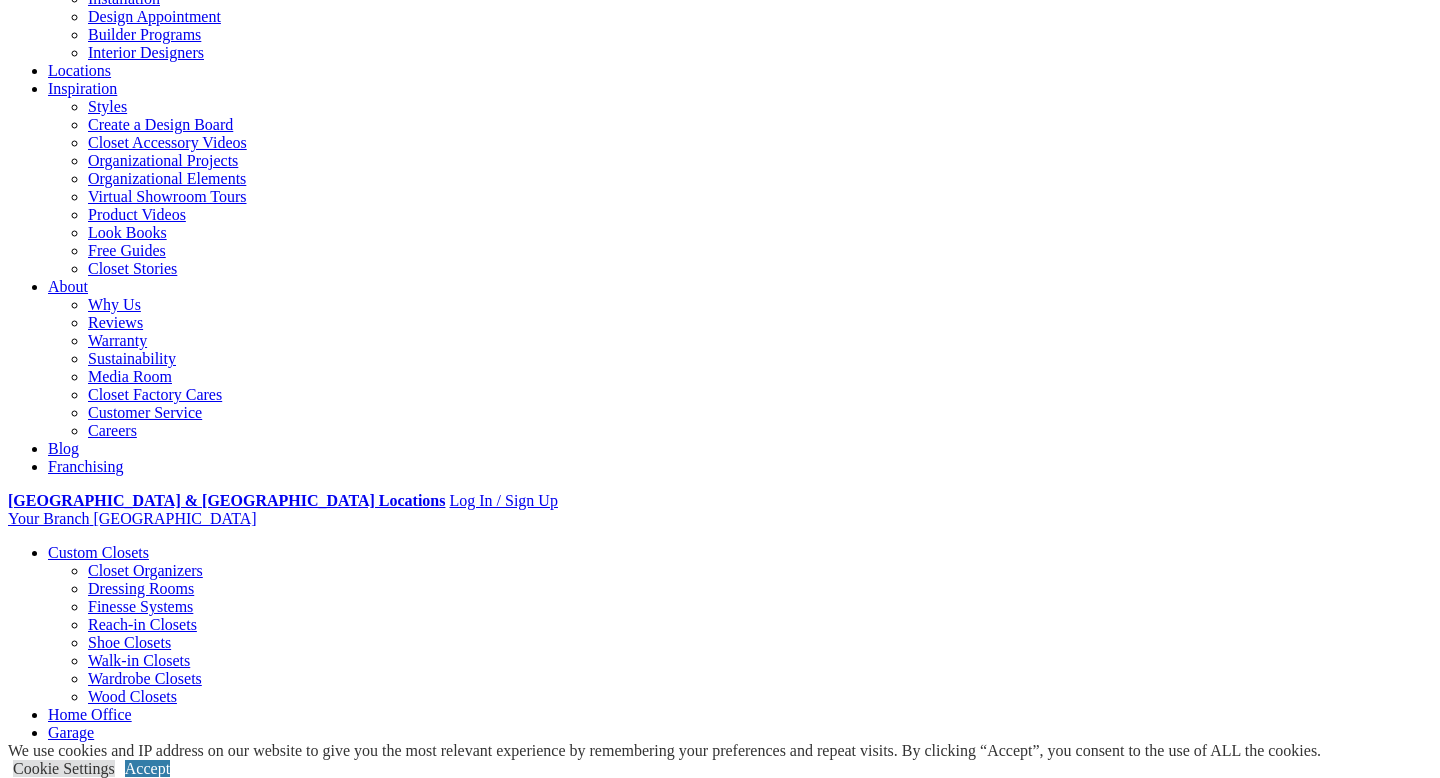 scroll, scrollTop: 0, scrollLeft: 0, axis: both 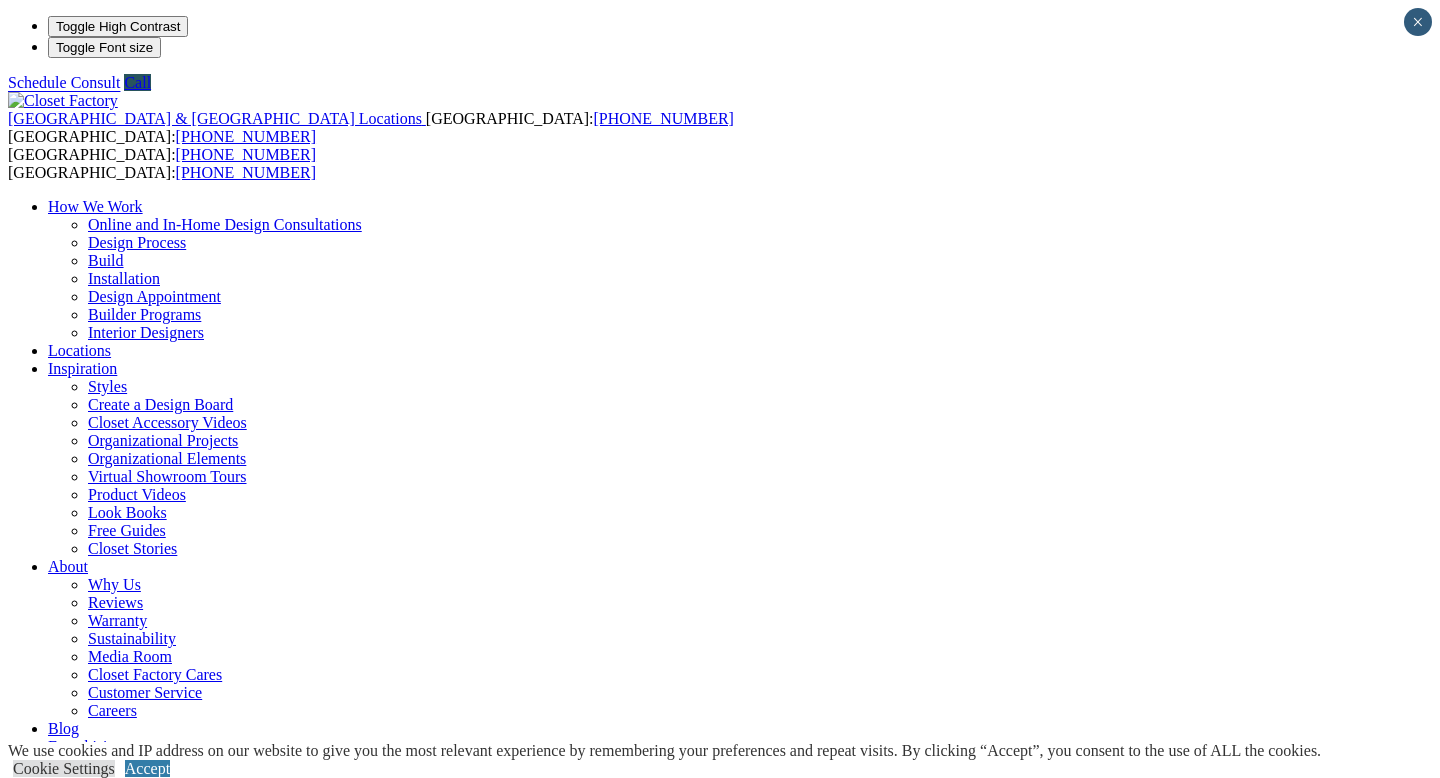 click on "Virtual Showroom Tours" at bounding box center (167, 476) 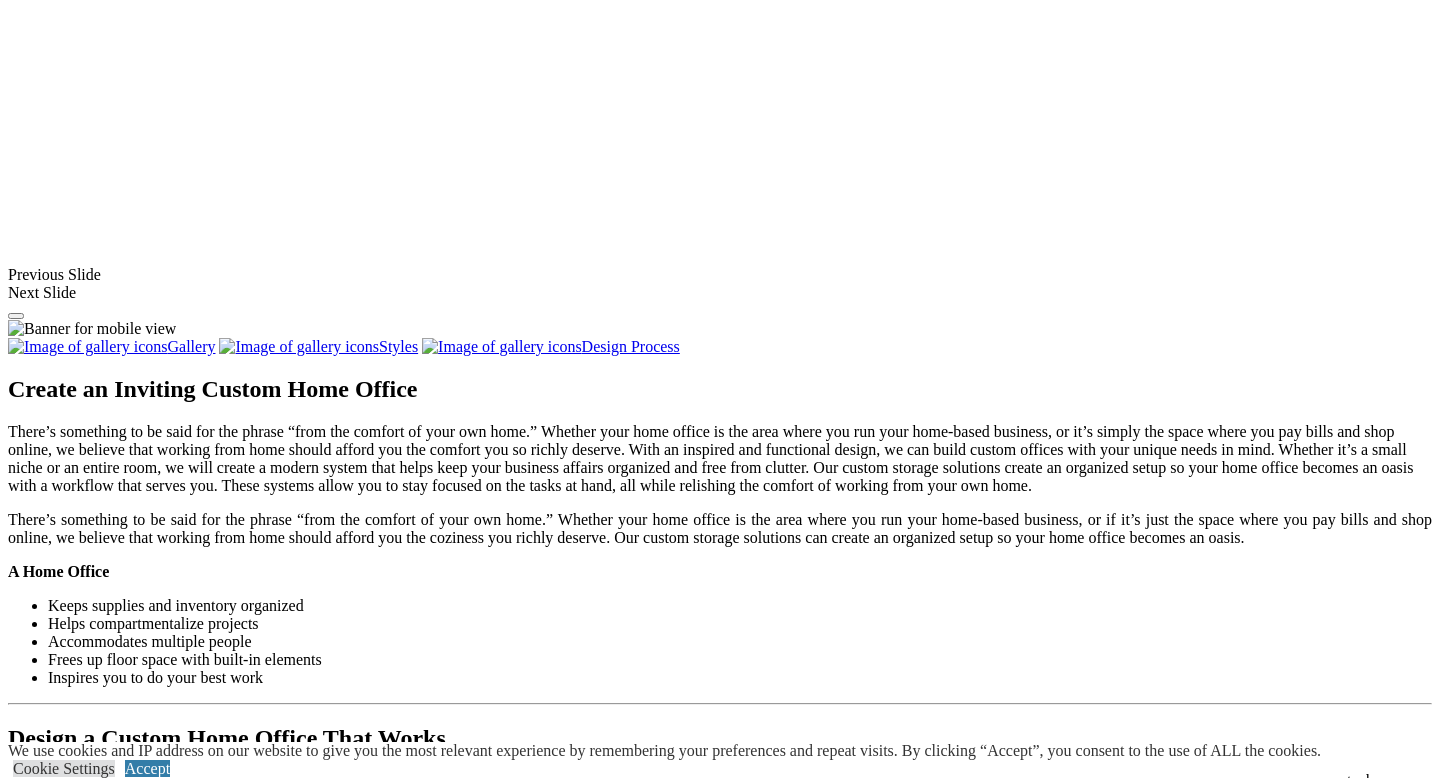 scroll, scrollTop: 1645, scrollLeft: 0, axis: vertical 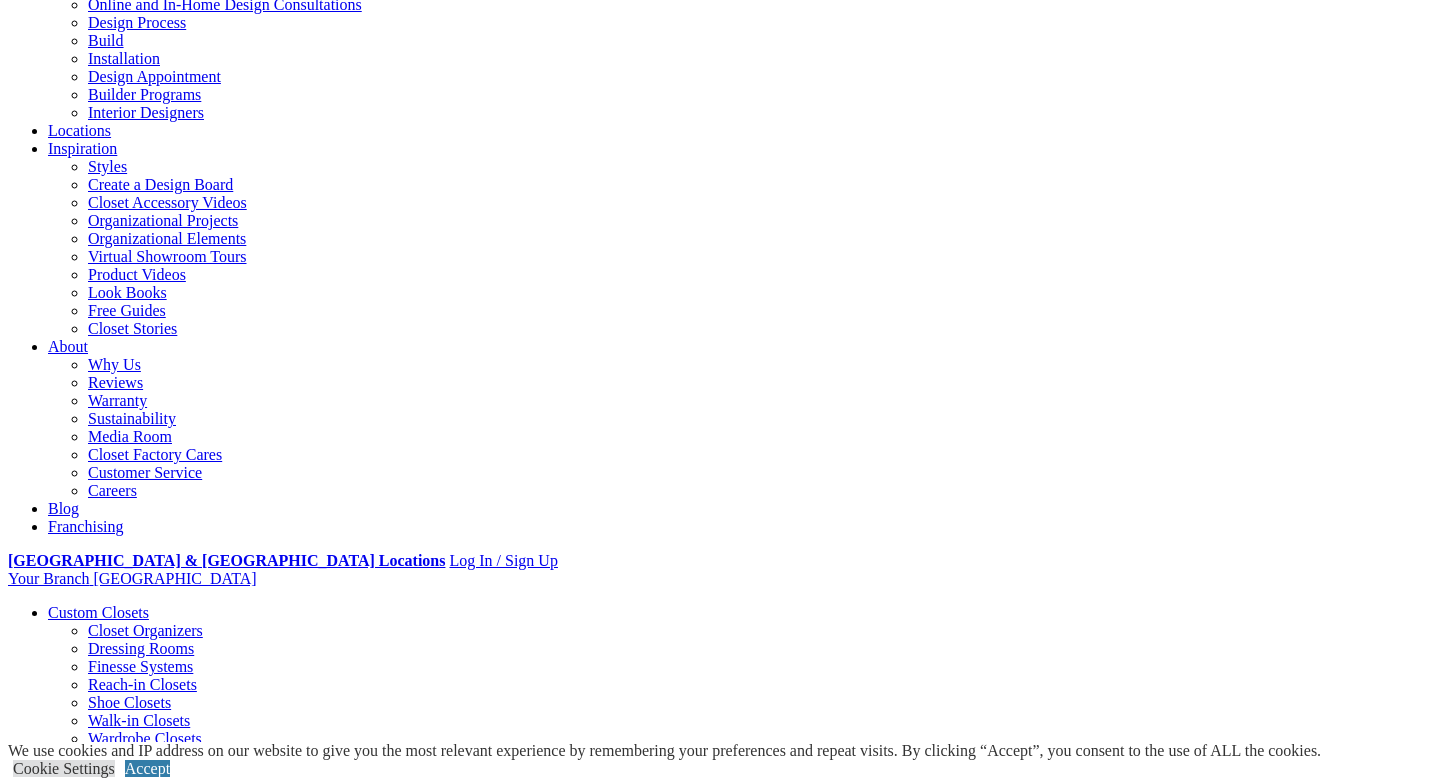 click at bounding box center (127, 1753) 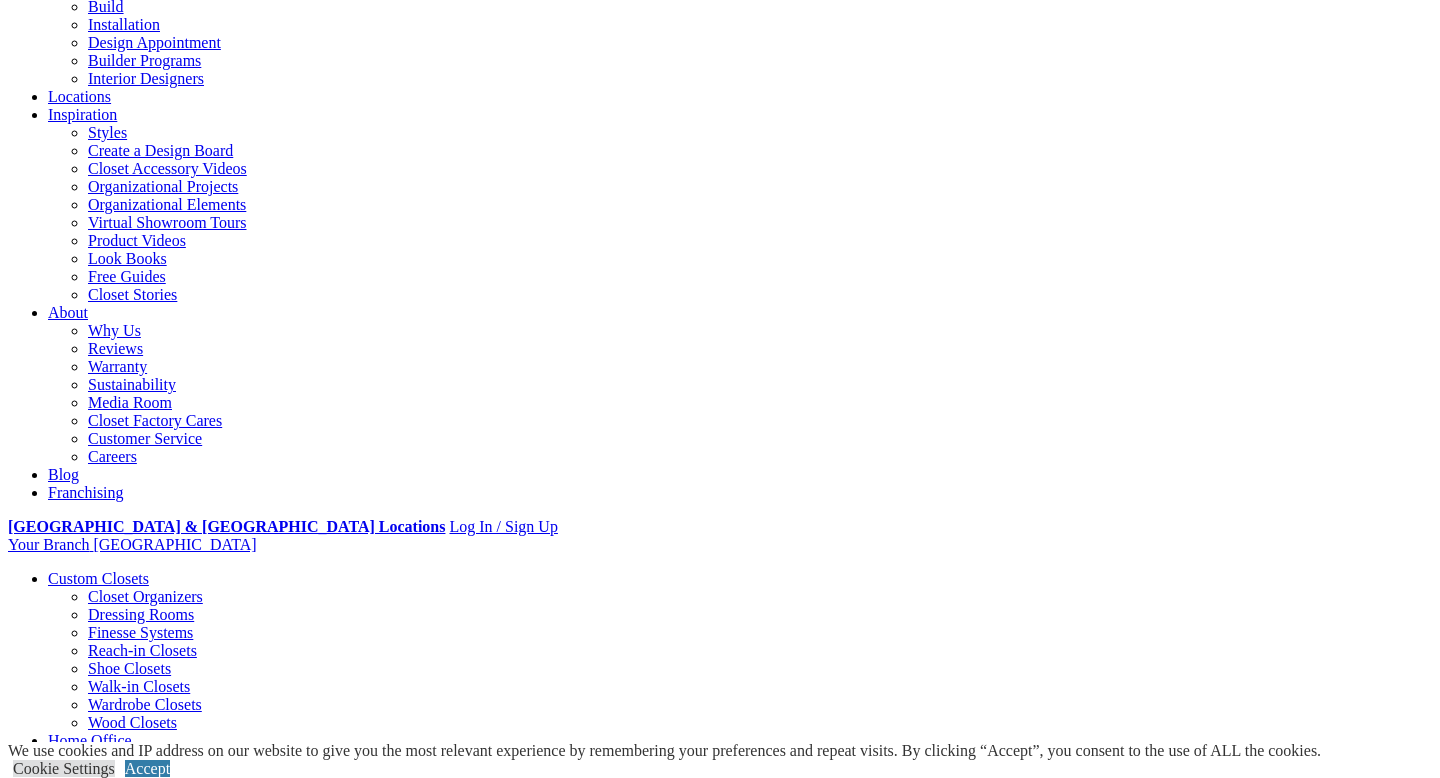 scroll, scrollTop: 255, scrollLeft: 0, axis: vertical 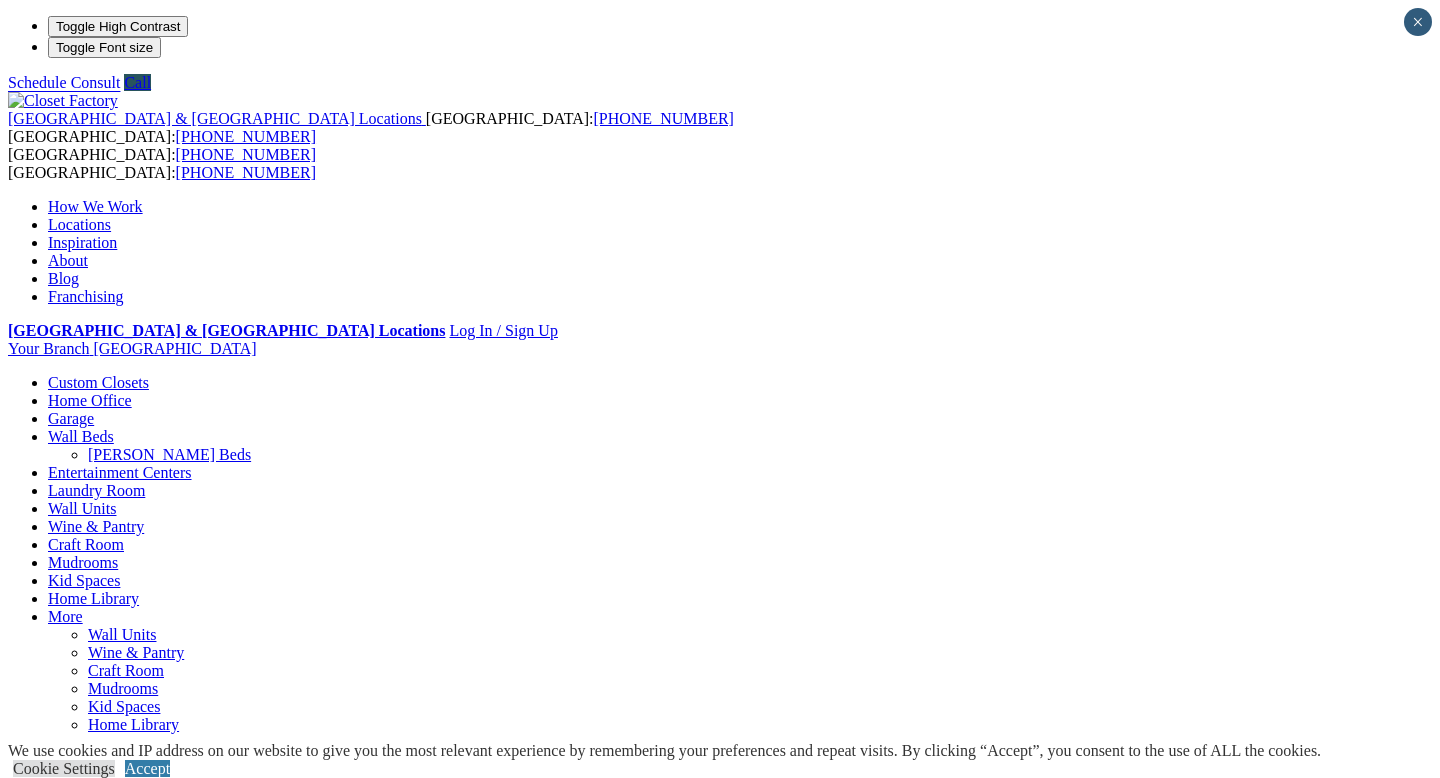 click on "[PERSON_NAME] Beds" at bounding box center [169, 454] 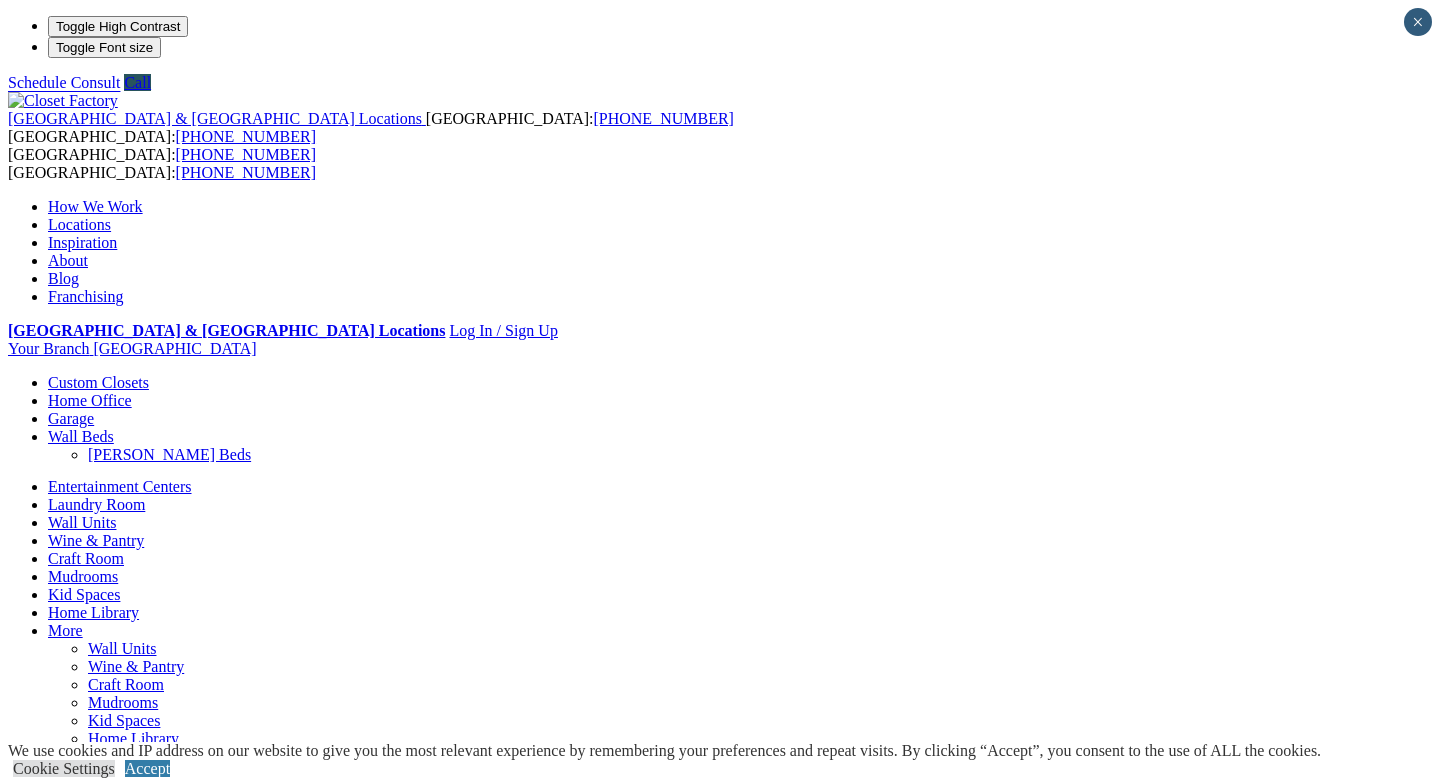 click on "**********" at bounding box center (720, 7798) 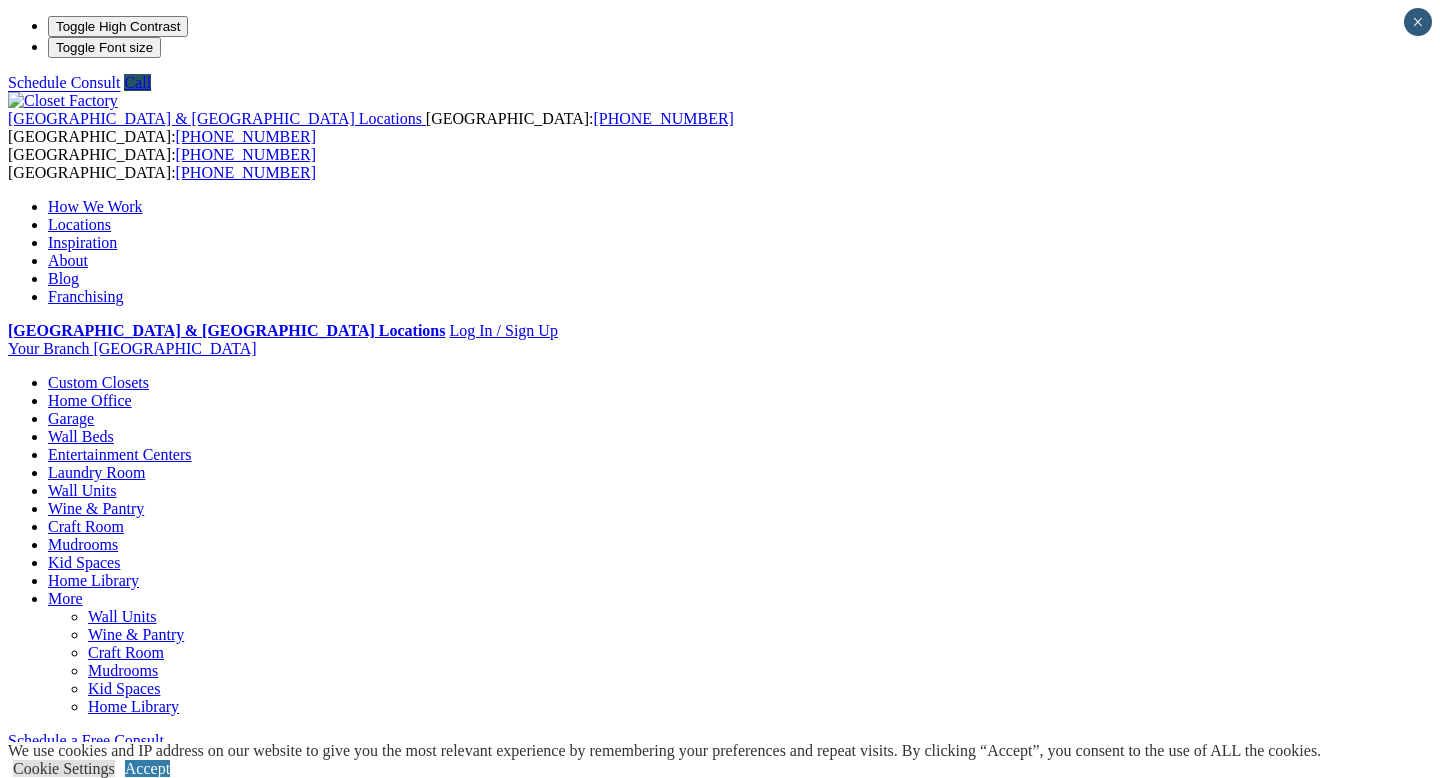 click on "Wall Beds" at bounding box center (81, 436) 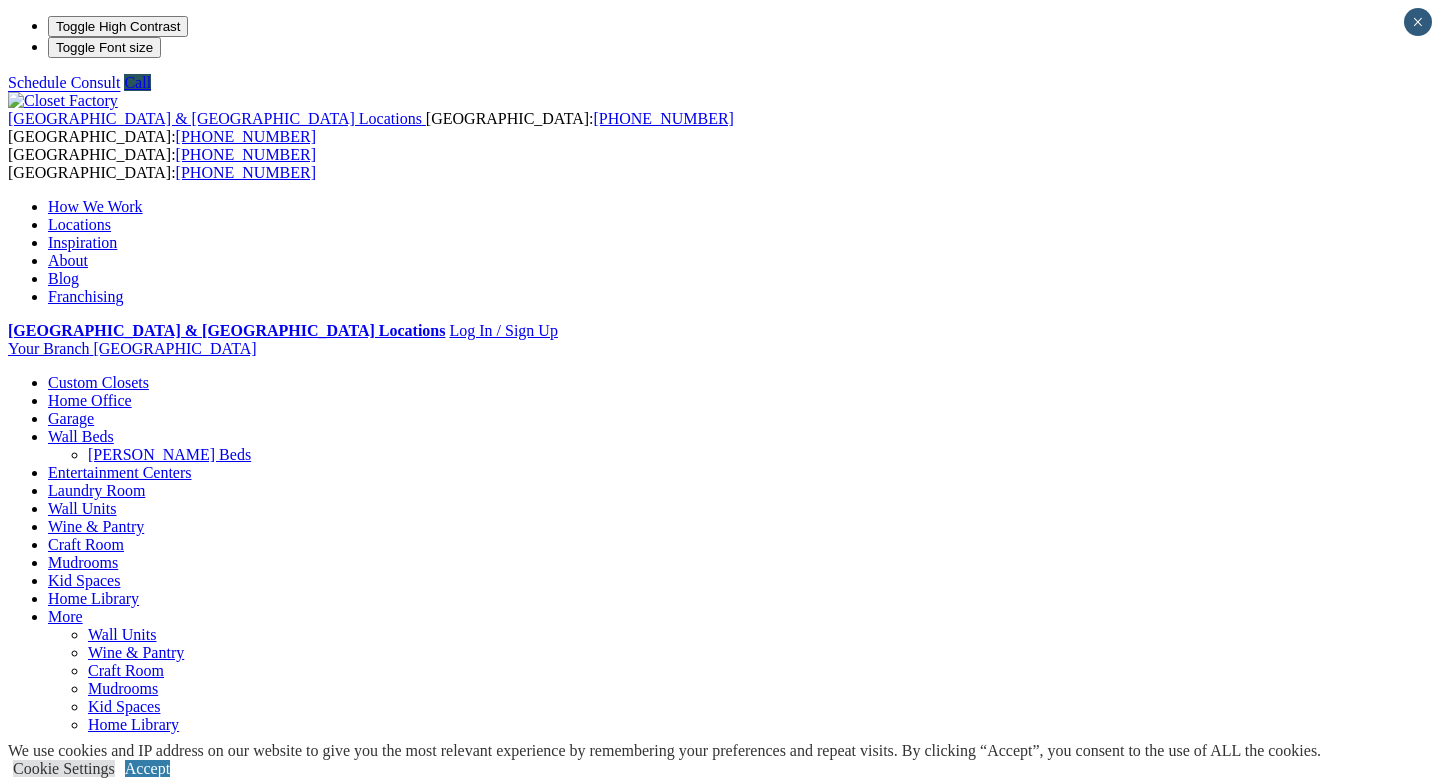click on "[PERSON_NAME] Beds" at bounding box center [169, 454] 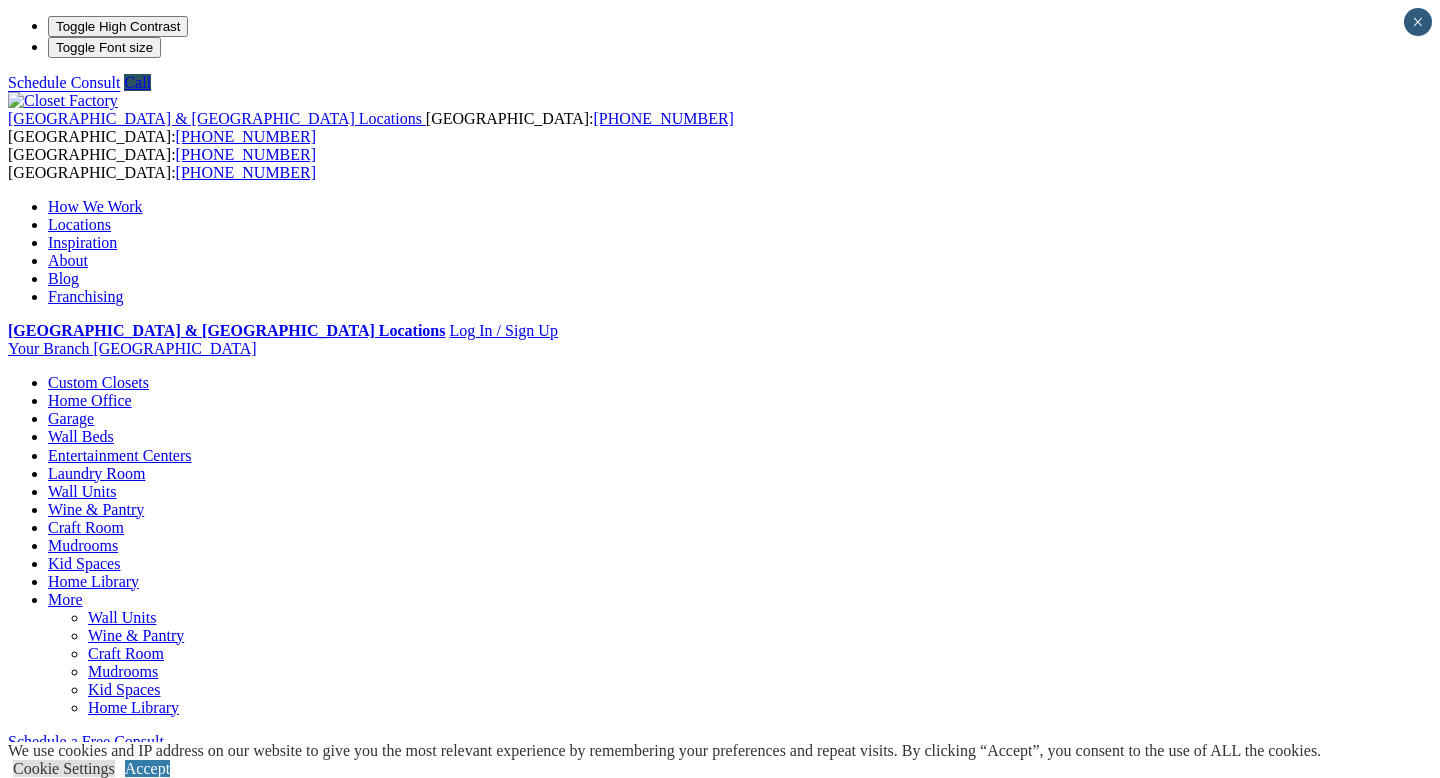click on "Wall Beds" at bounding box center [81, 436] 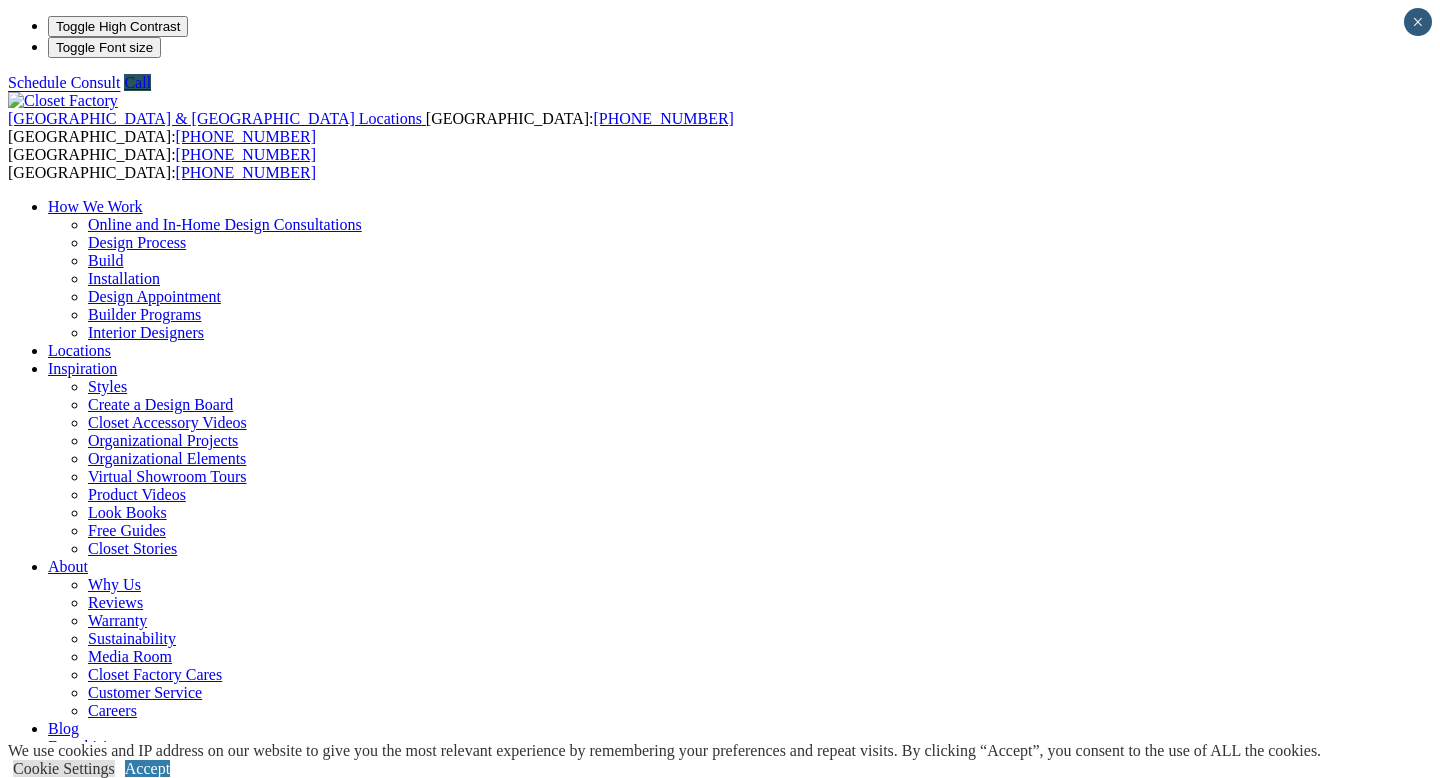 scroll, scrollTop: 0, scrollLeft: 0, axis: both 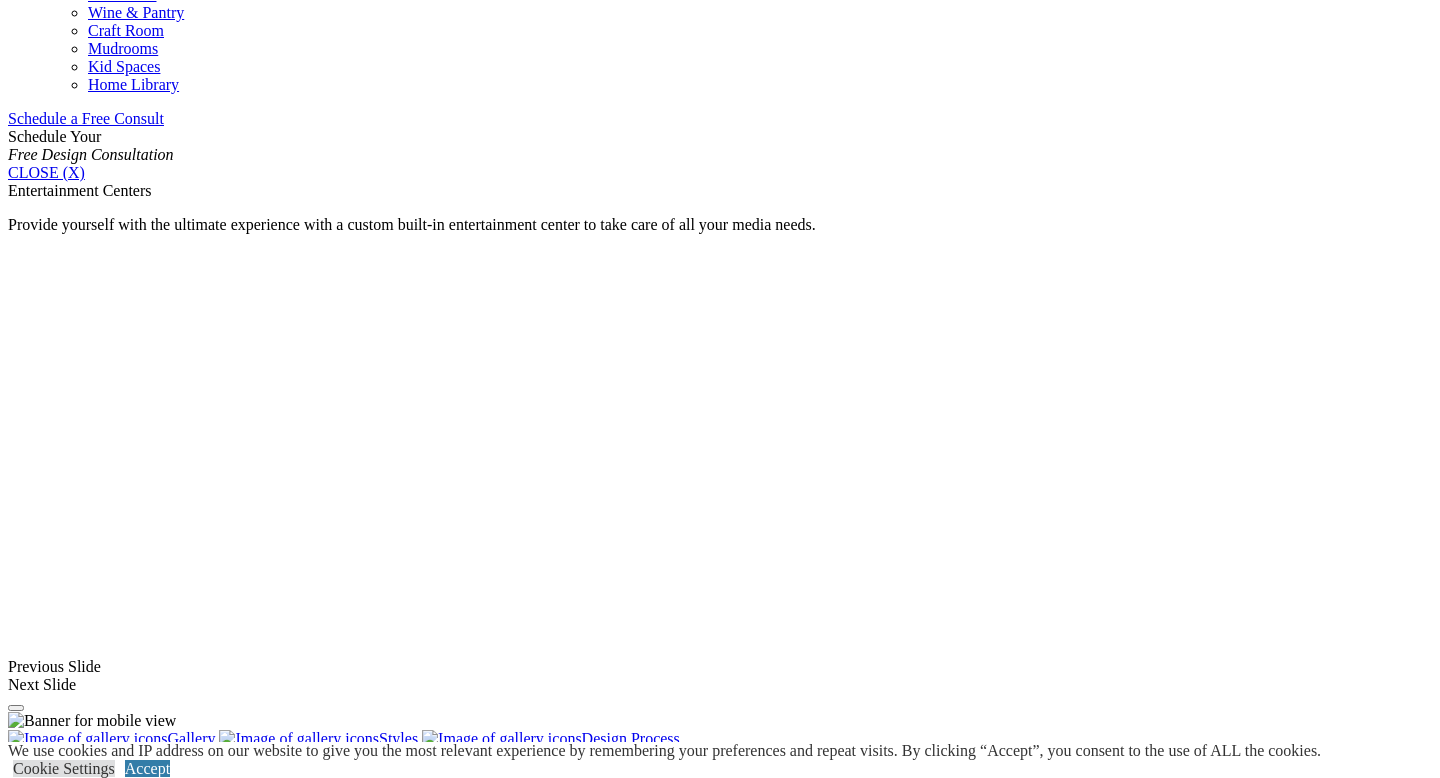 click on "Wall Units" at bounding box center (82, -132) 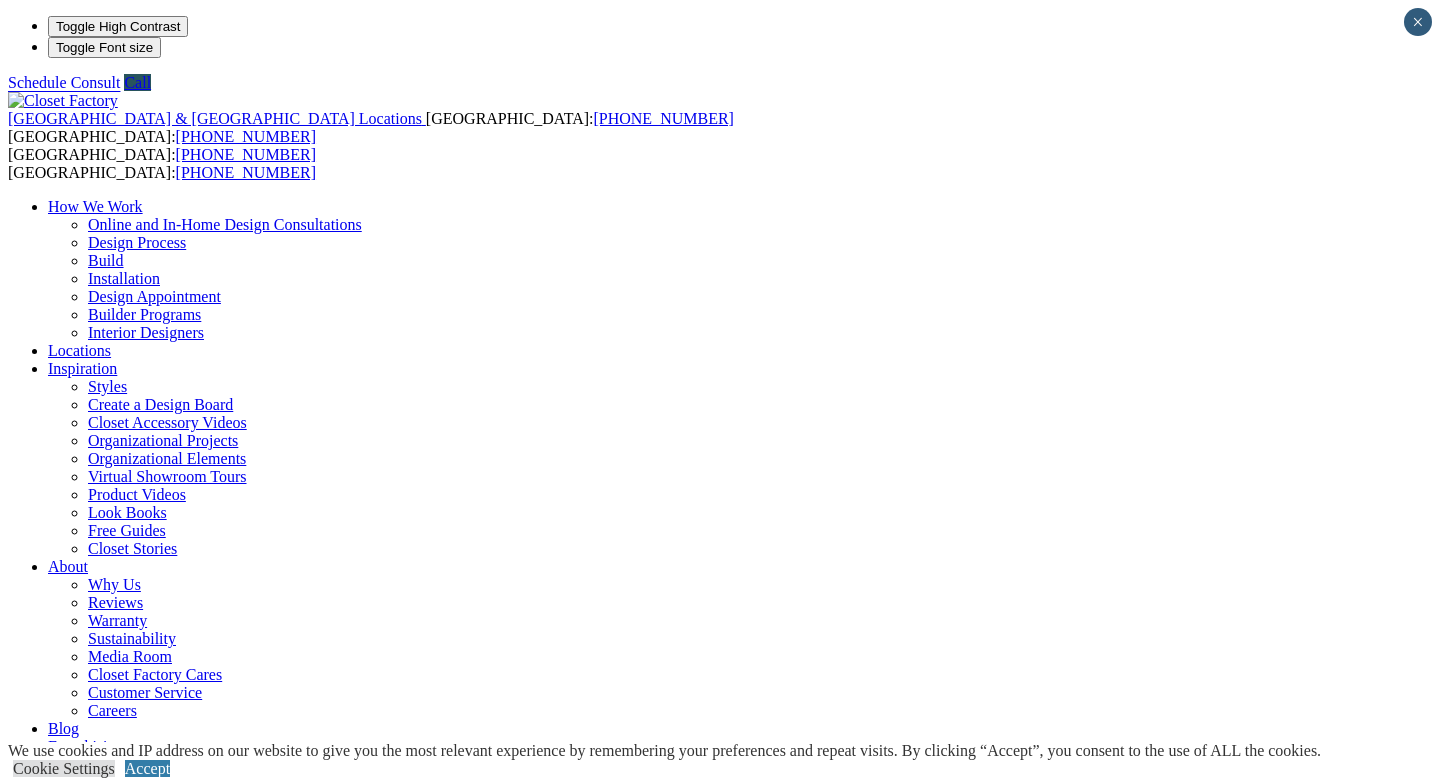 scroll, scrollTop: 385, scrollLeft: 0, axis: vertical 